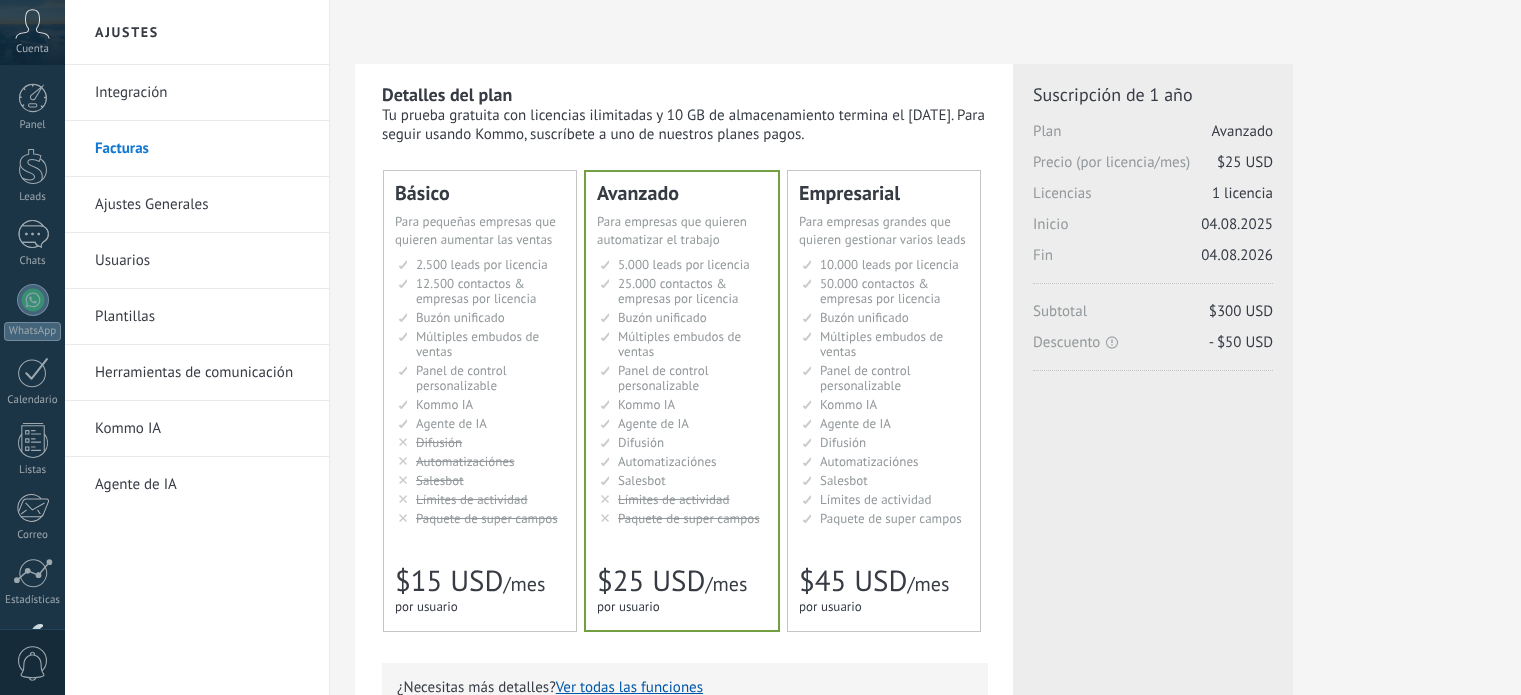 scroll, scrollTop: 0, scrollLeft: 0, axis: both 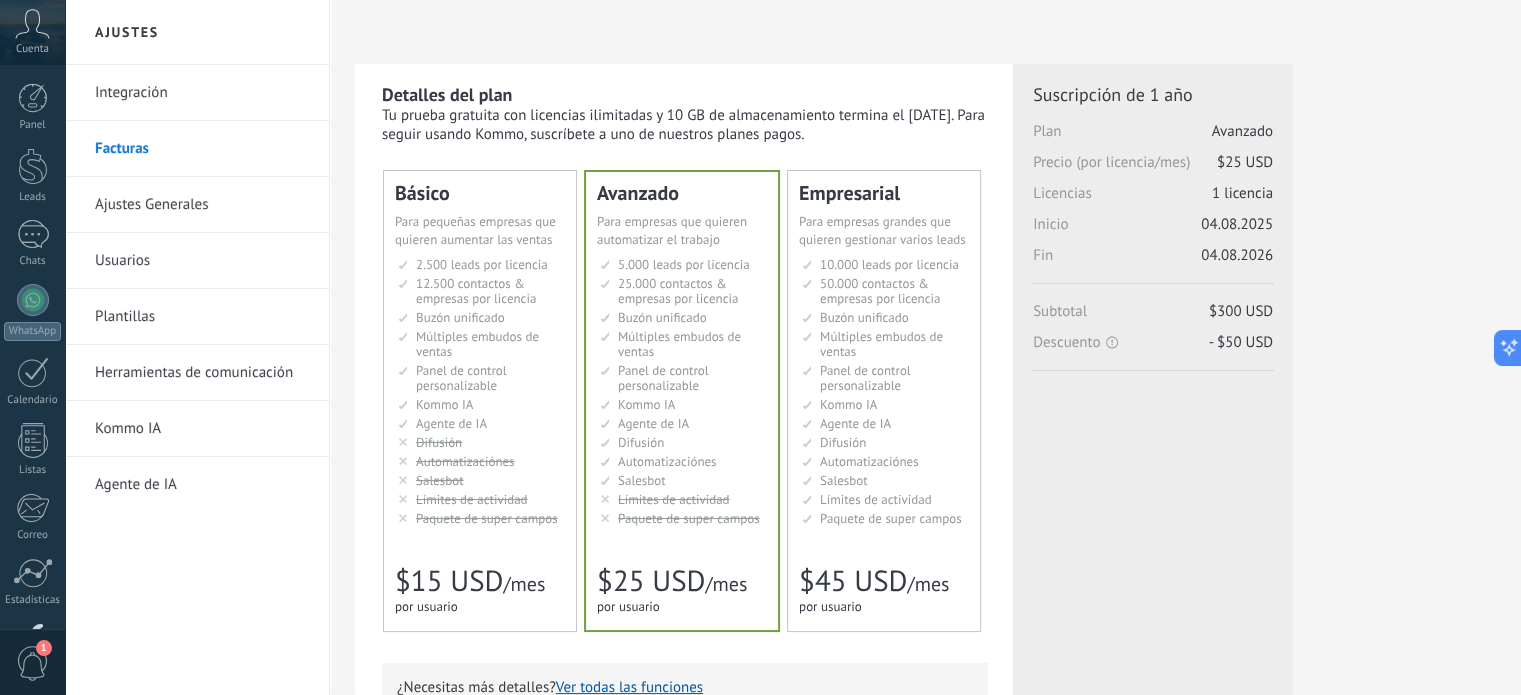 click on "Usuarios" at bounding box center [202, 261] 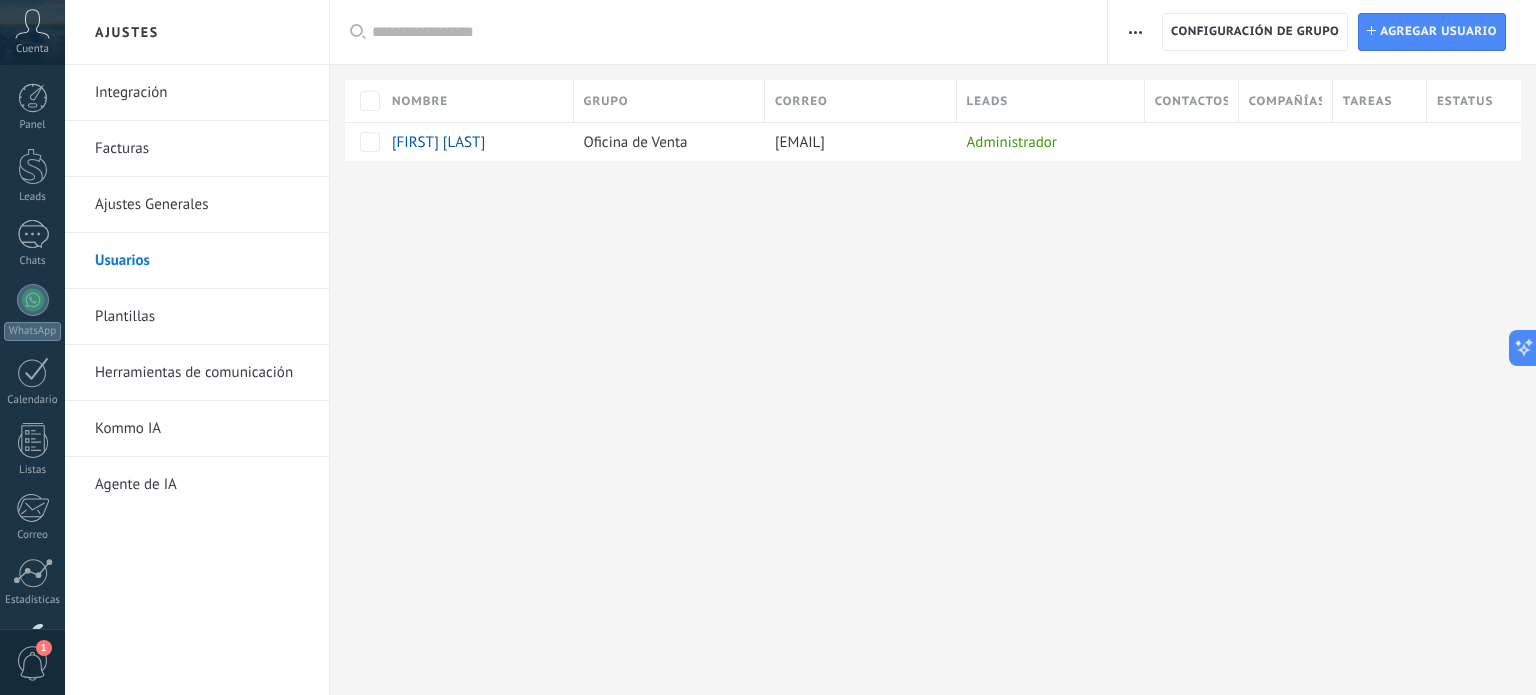 click on "Facturas" at bounding box center [202, 149] 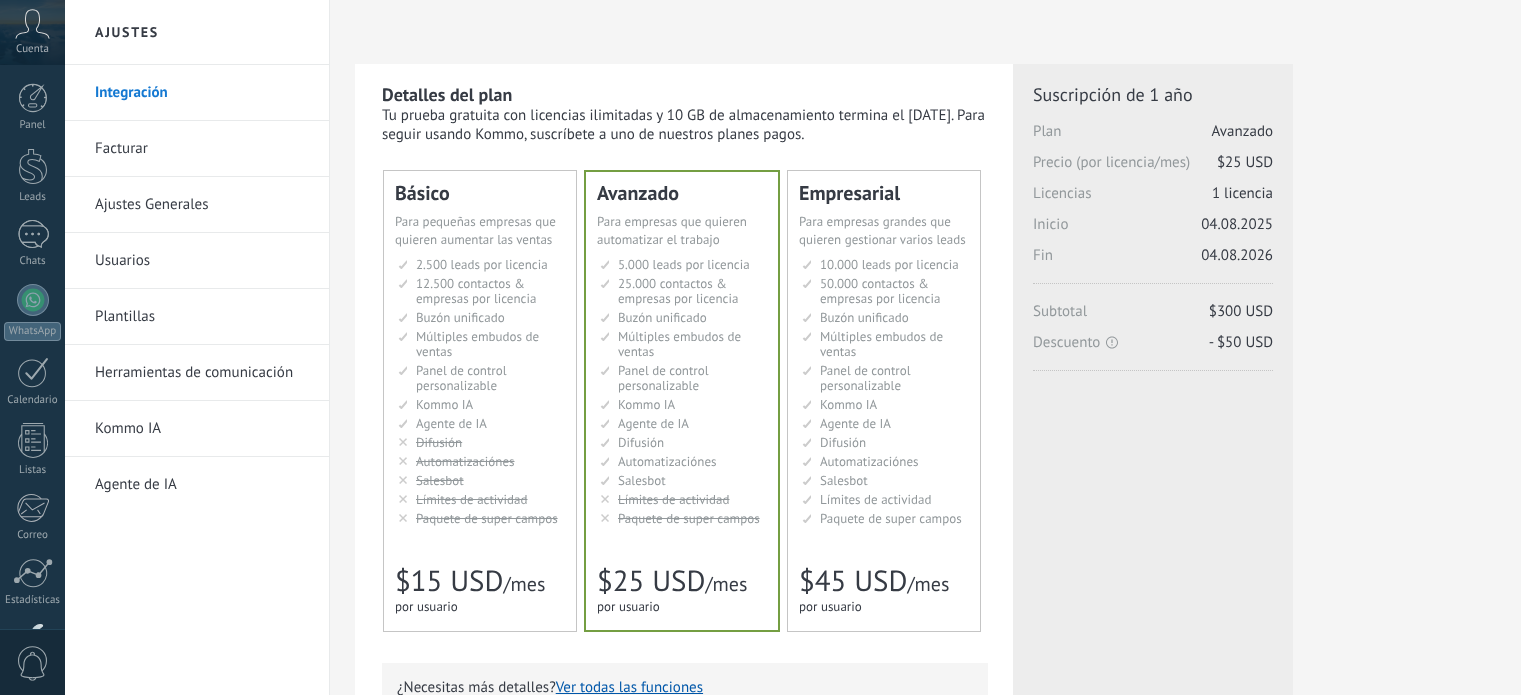 scroll, scrollTop: 0, scrollLeft: 0, axis: both 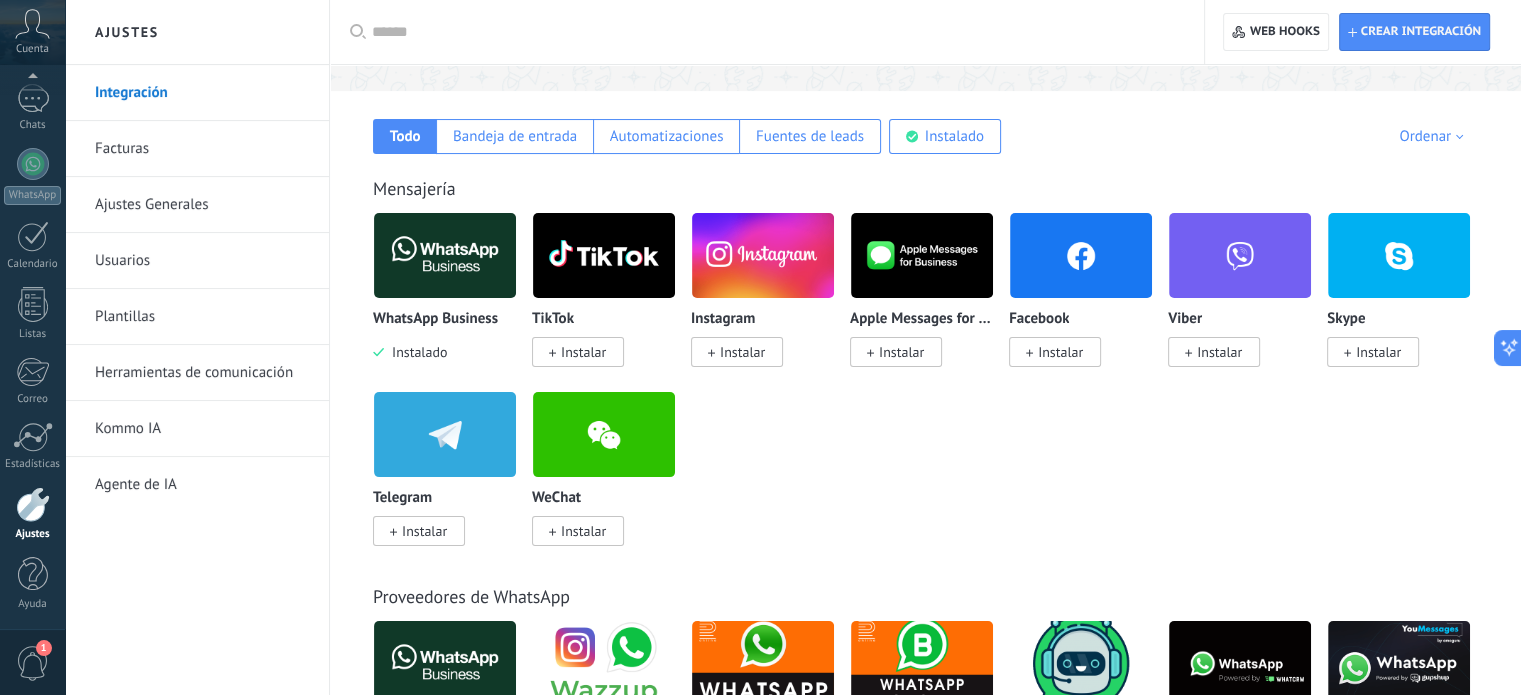 click at bounding box center (445, 255) 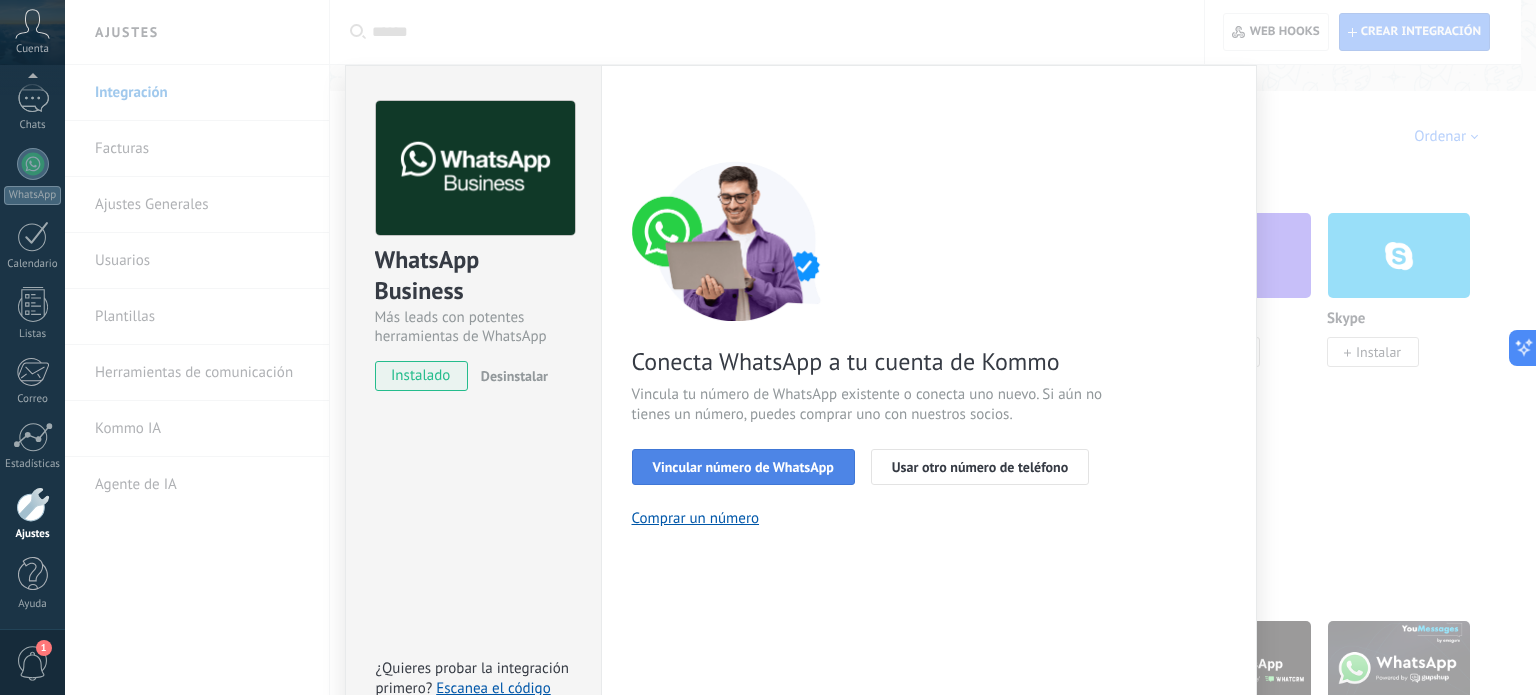 click on "Vincular número de WhatsApp" at bounding box center (743, 467) 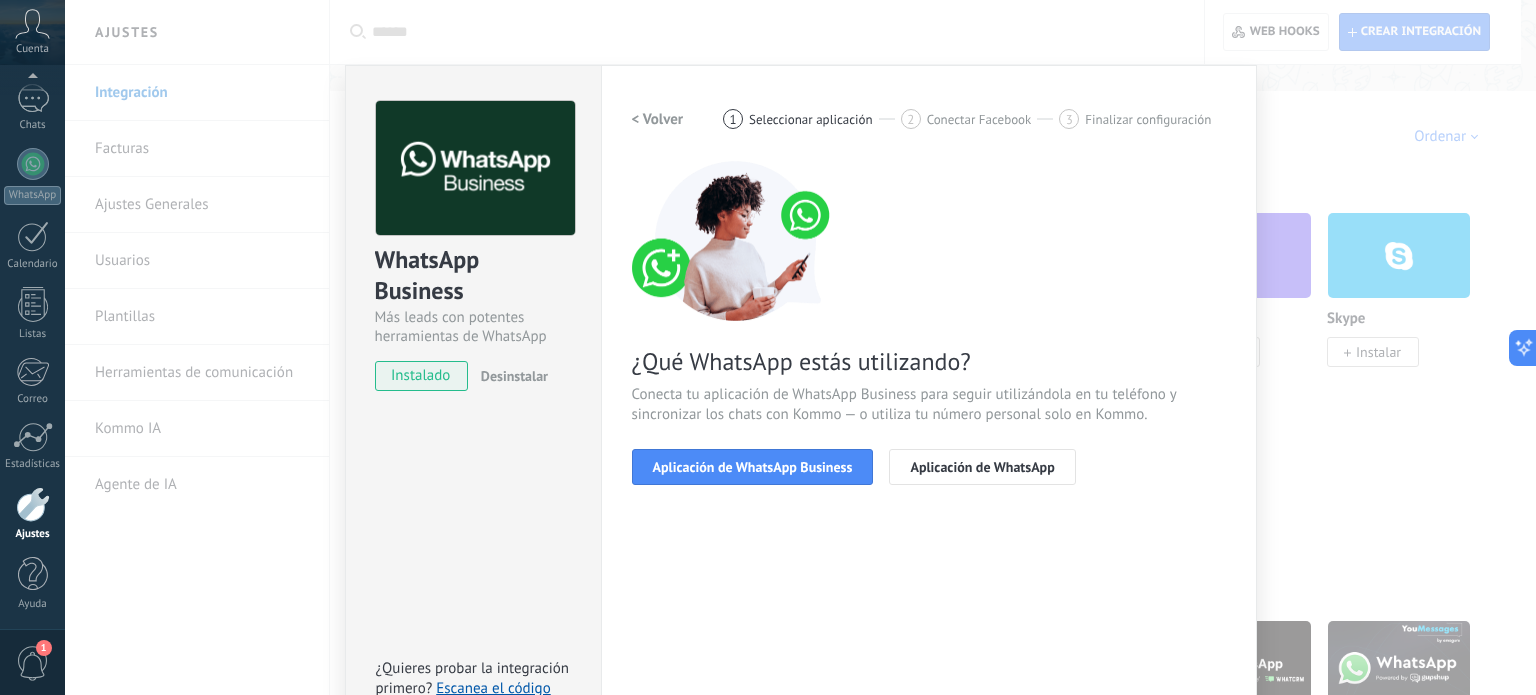 drag, startPoint x: 713, startPoint y: 473, endPoint x: 908, endPoint y: 443, distance: 197.29419 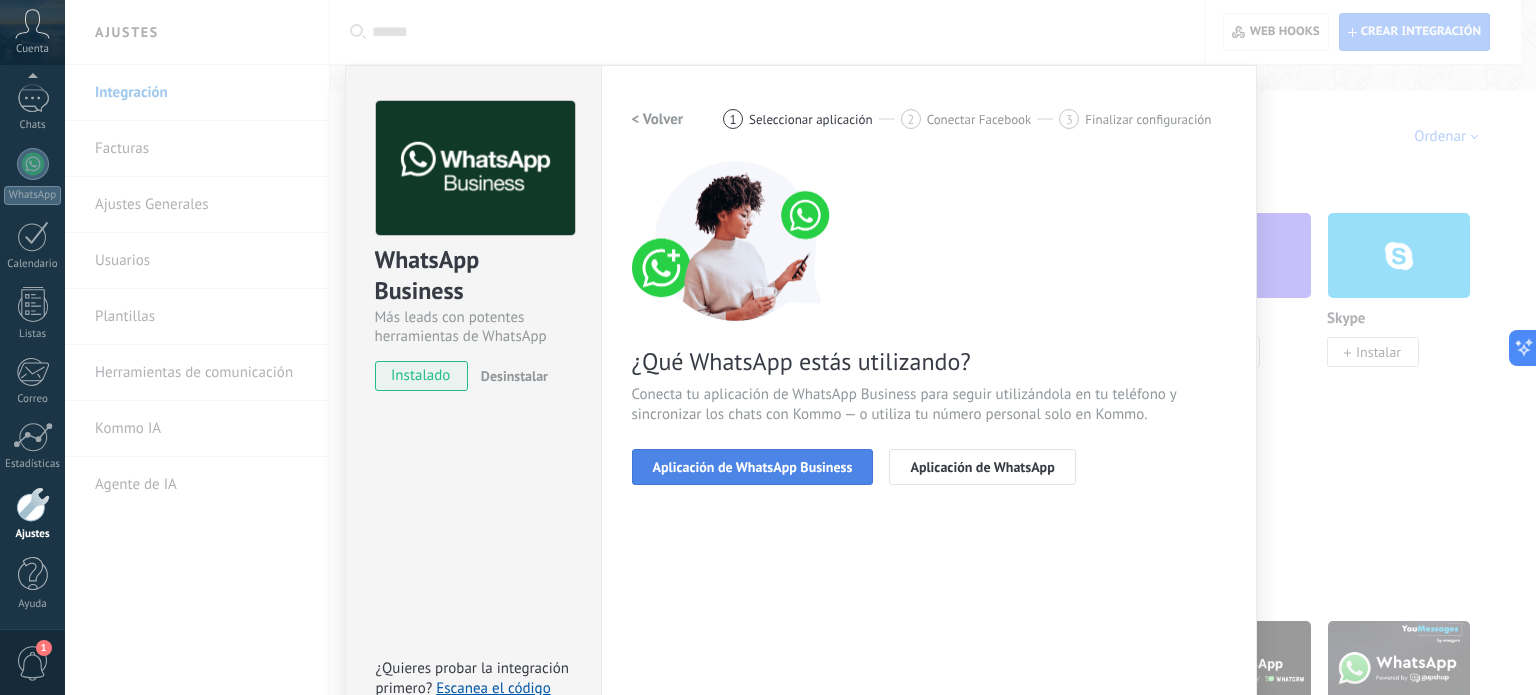 click on "Aplicación de WhatsApp Business" at bounding box center (753, 467) 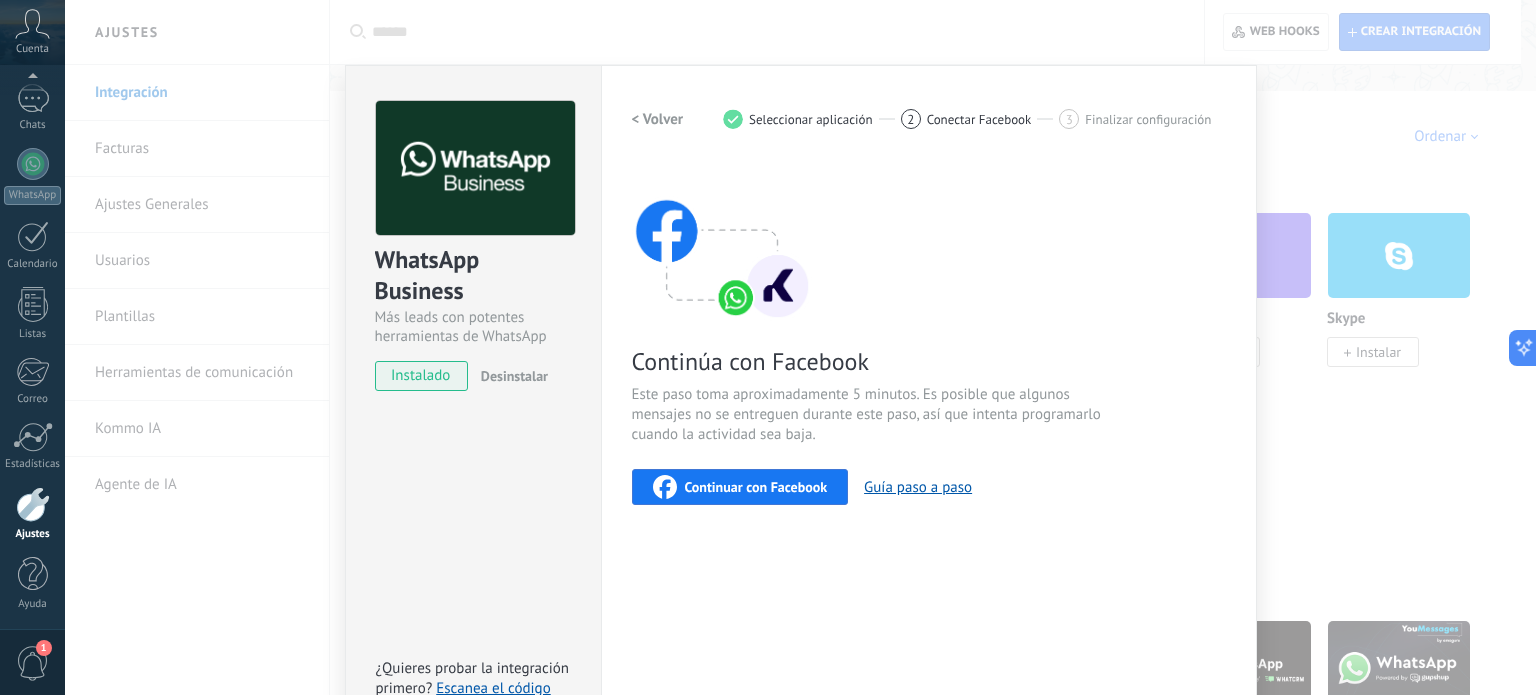click on "Continuar con Facebook" at bounding box center (756, 487) 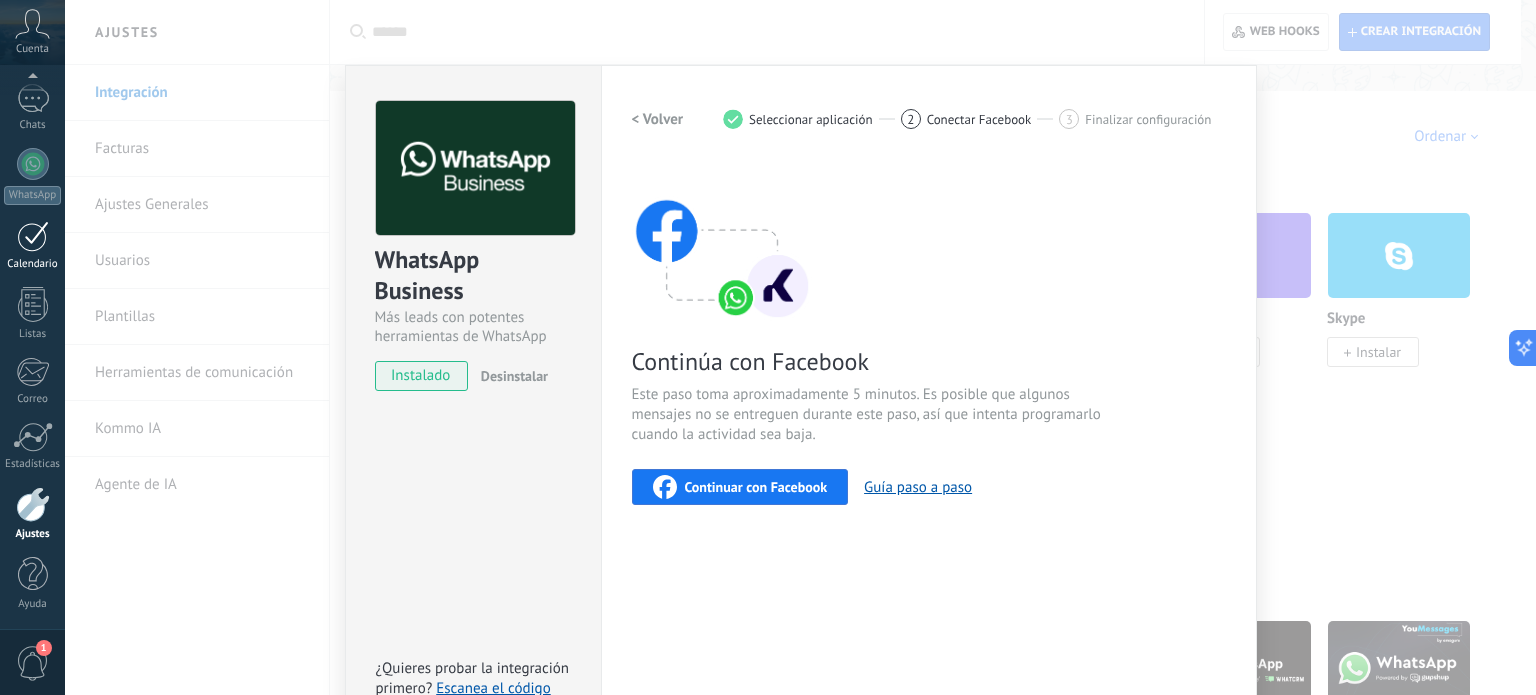 click at bounding box center [33, 236] 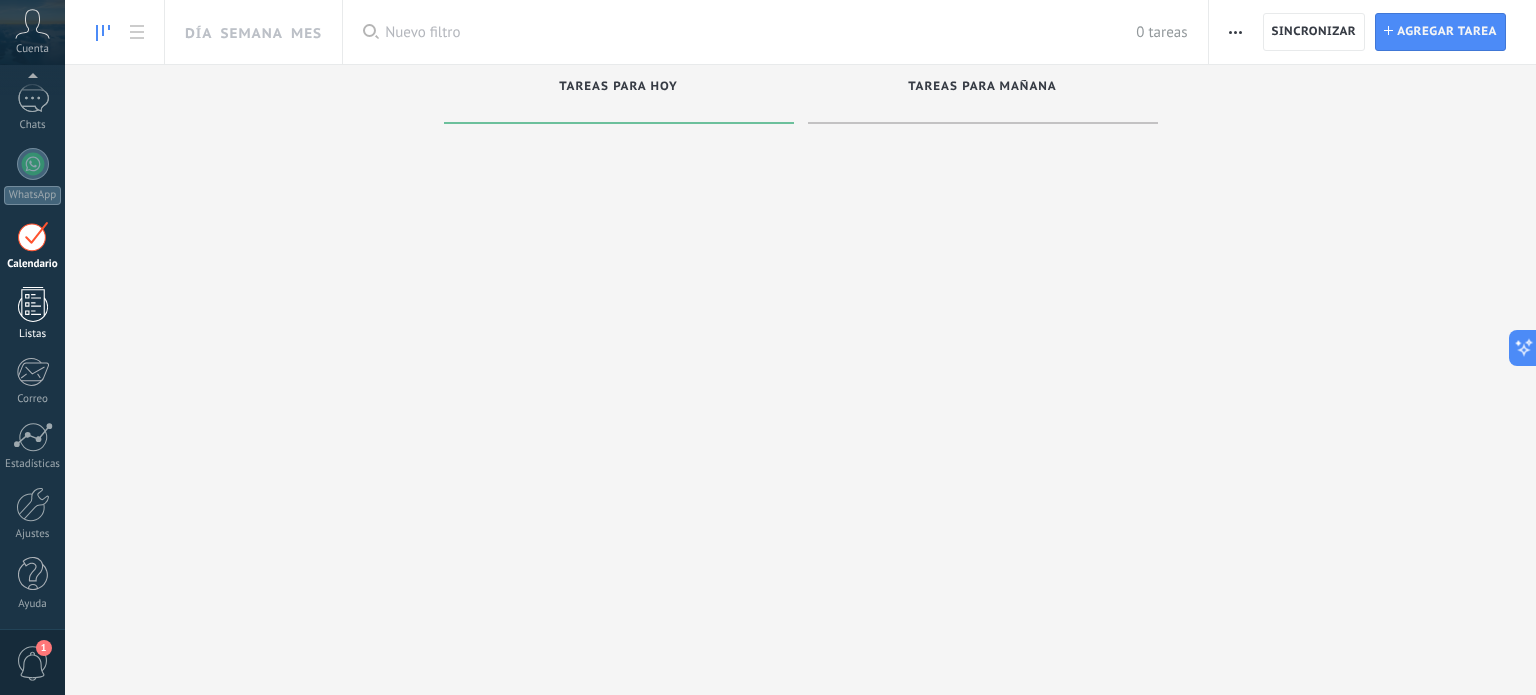 scroll, scrollTop: 0, scrollLeft: 0, axis: both 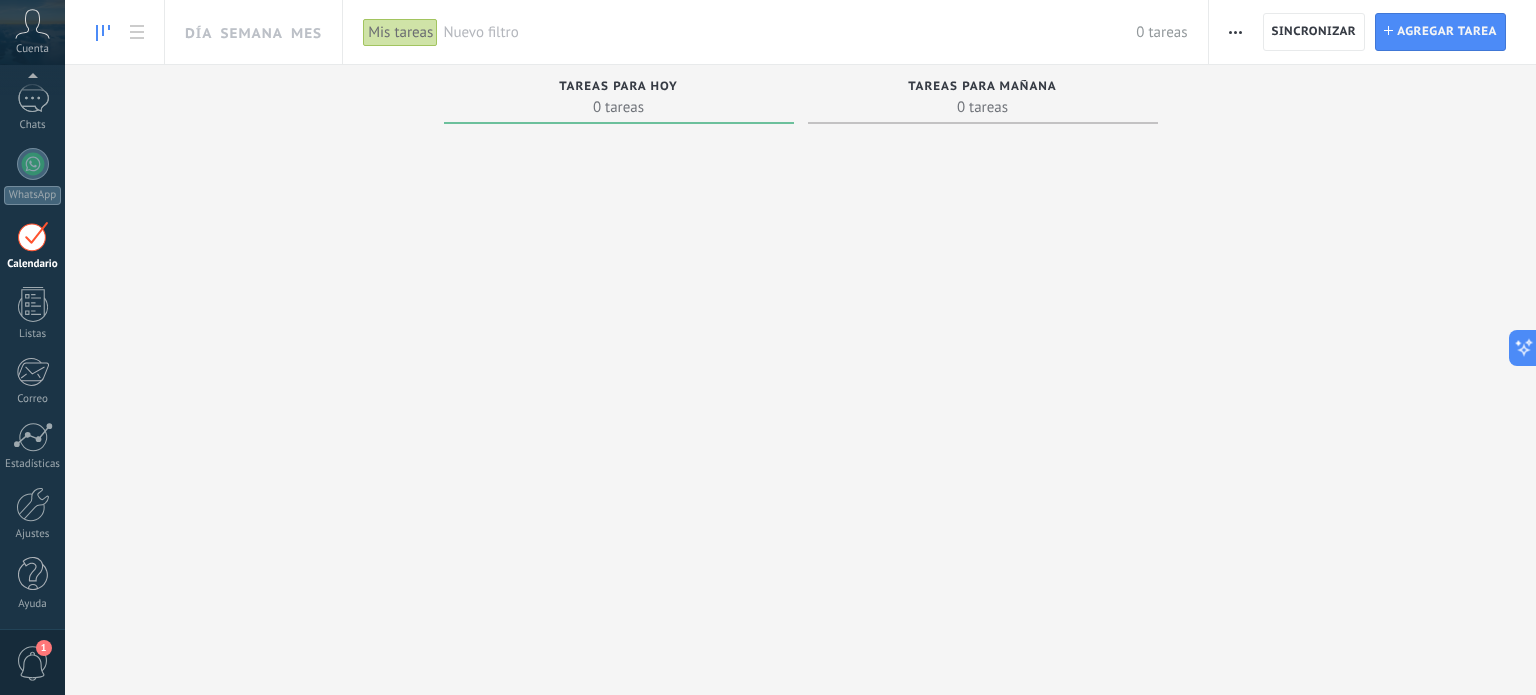 click on "1" at bounding box center (33, 663) 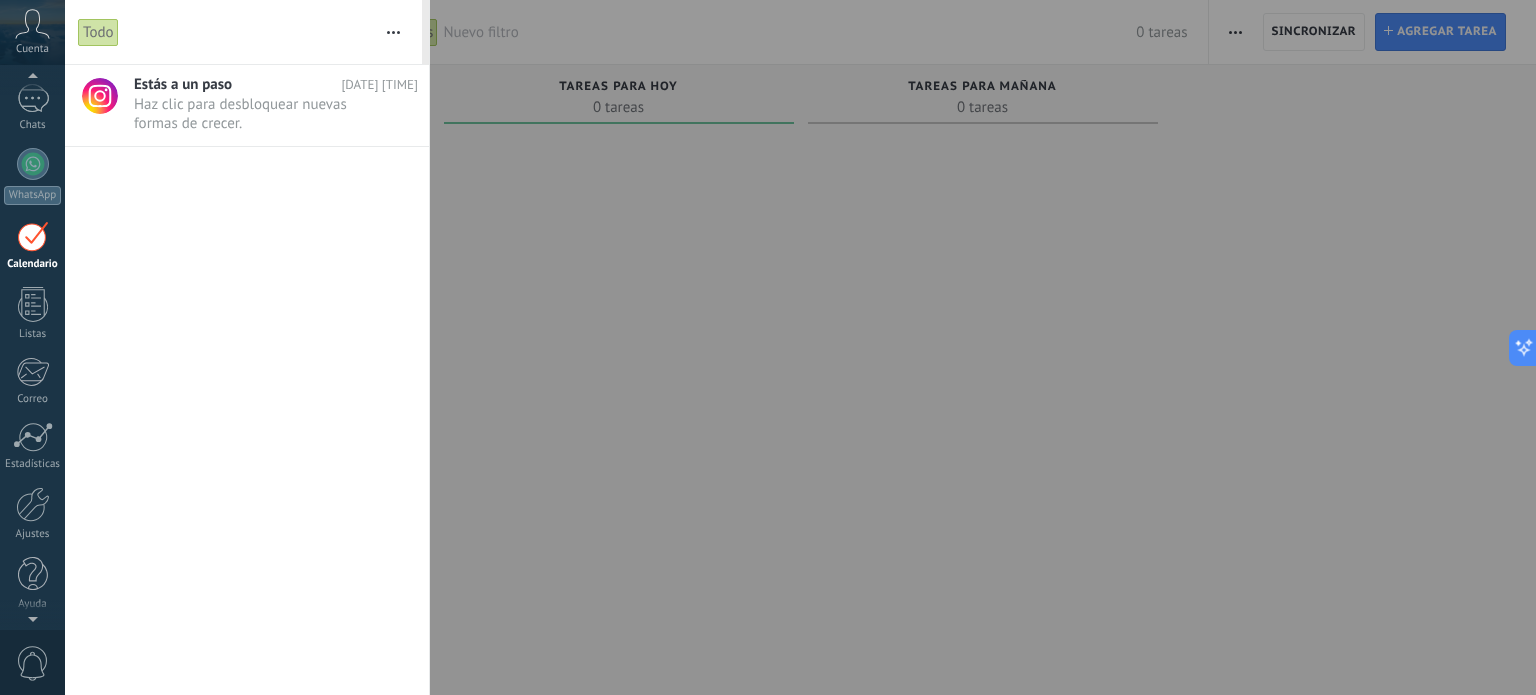 scroll, scrollTop: 56, scrollLeft: 0, axis: vertical 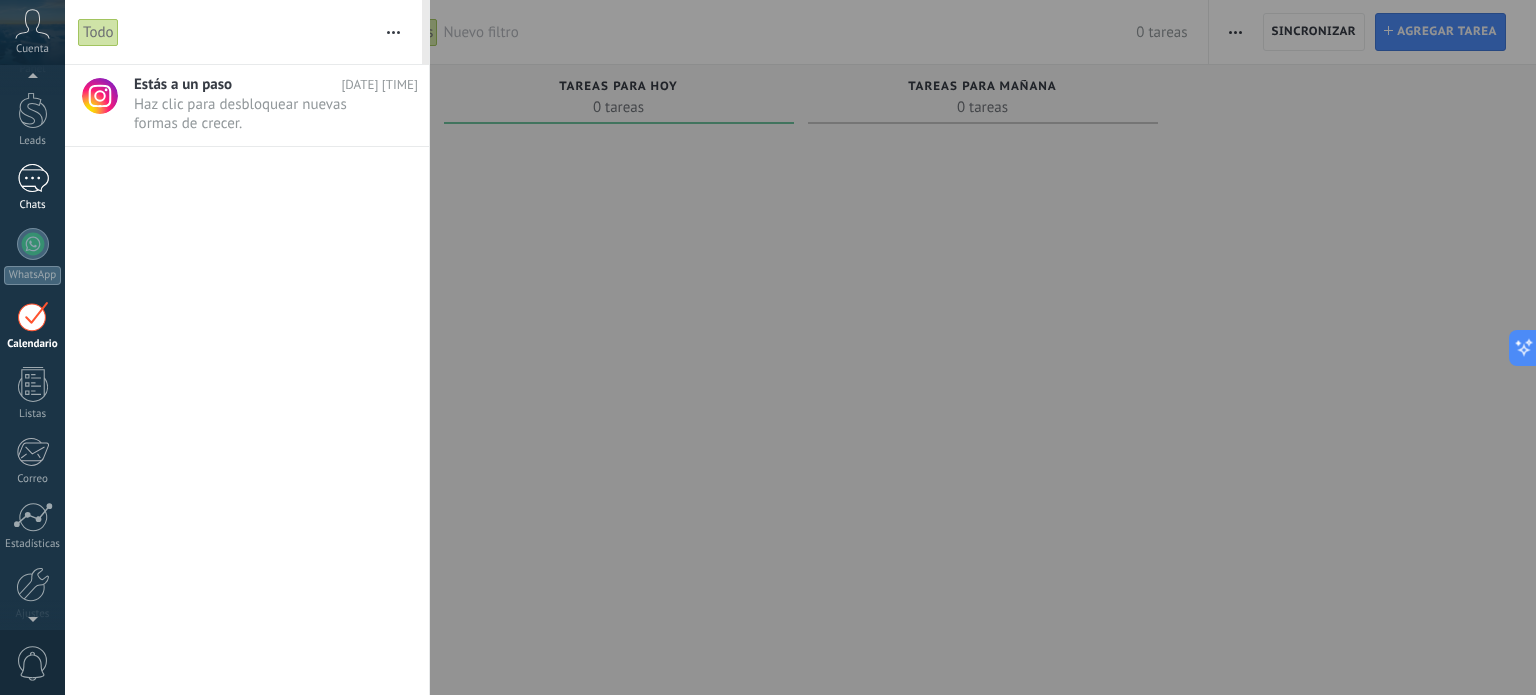 click on "Chats" at bounding box center [33, 205] 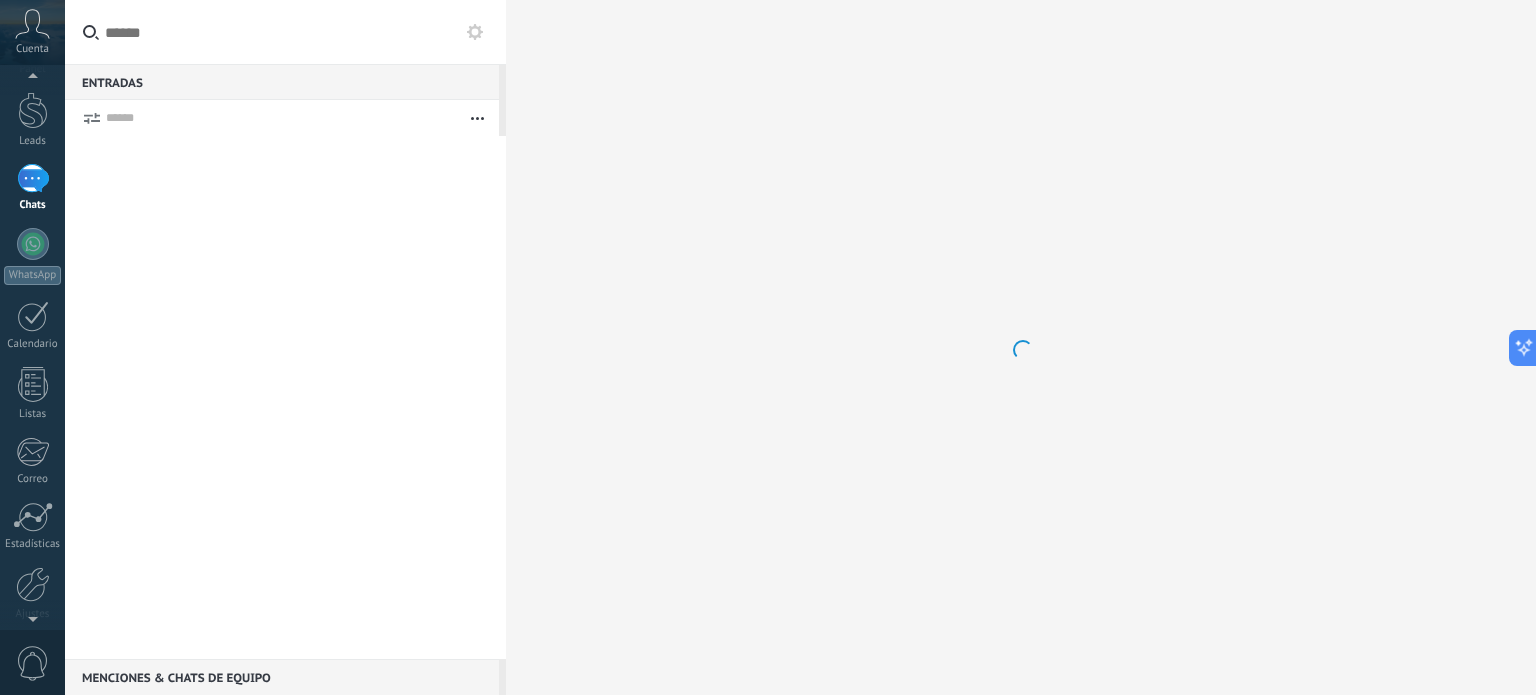 scroll, scrollTop: 0, scrollLeft: 0, axis: both 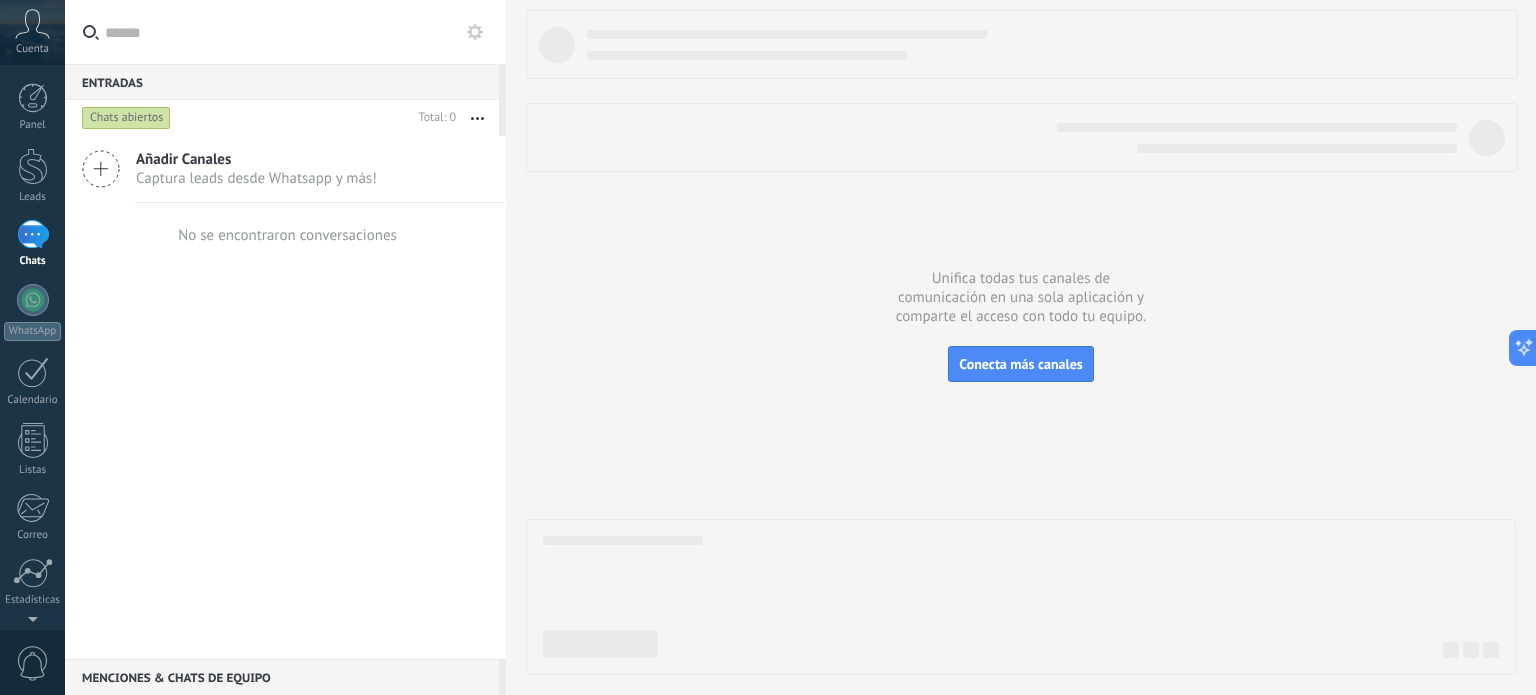 click at bounding box center [33, 234] 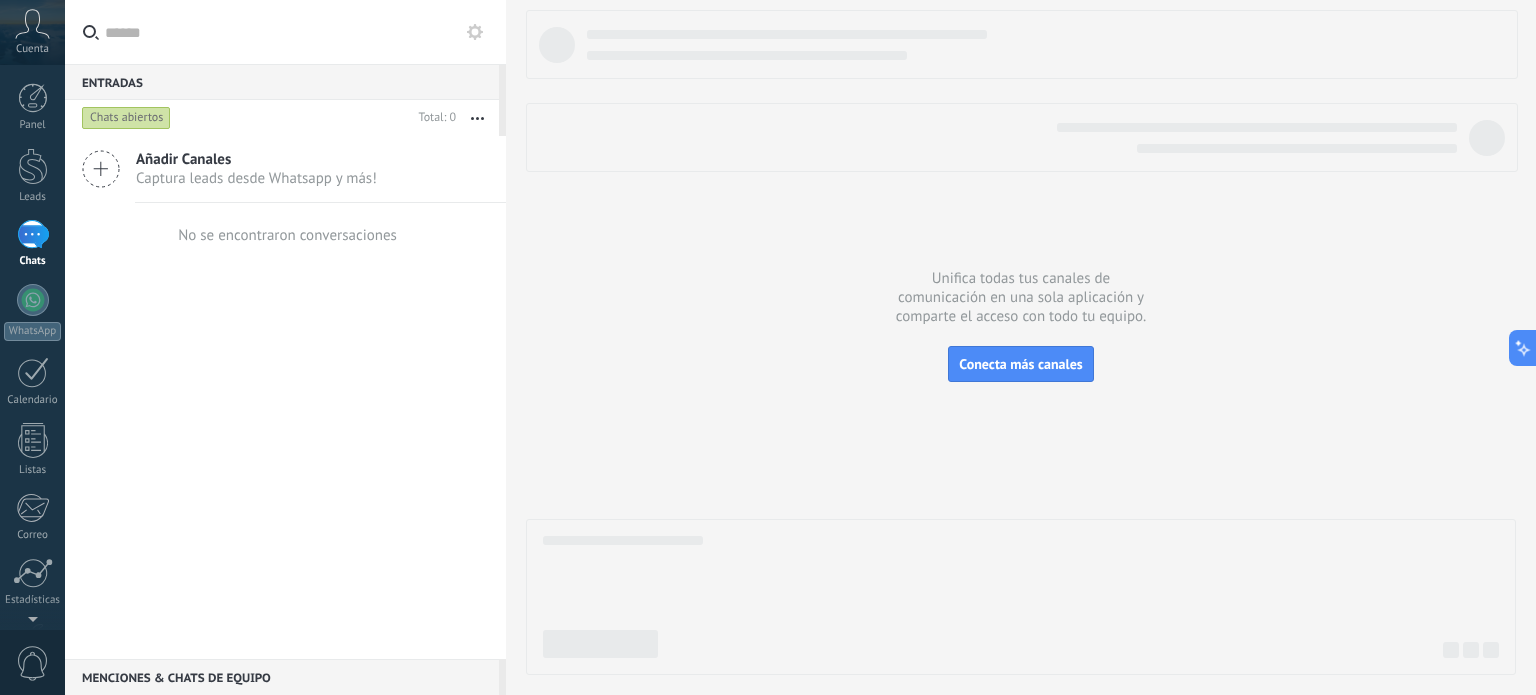 click on "Panel
Leads
Chats
WhatsApp
Clientes" at bounding box center (32, 425) 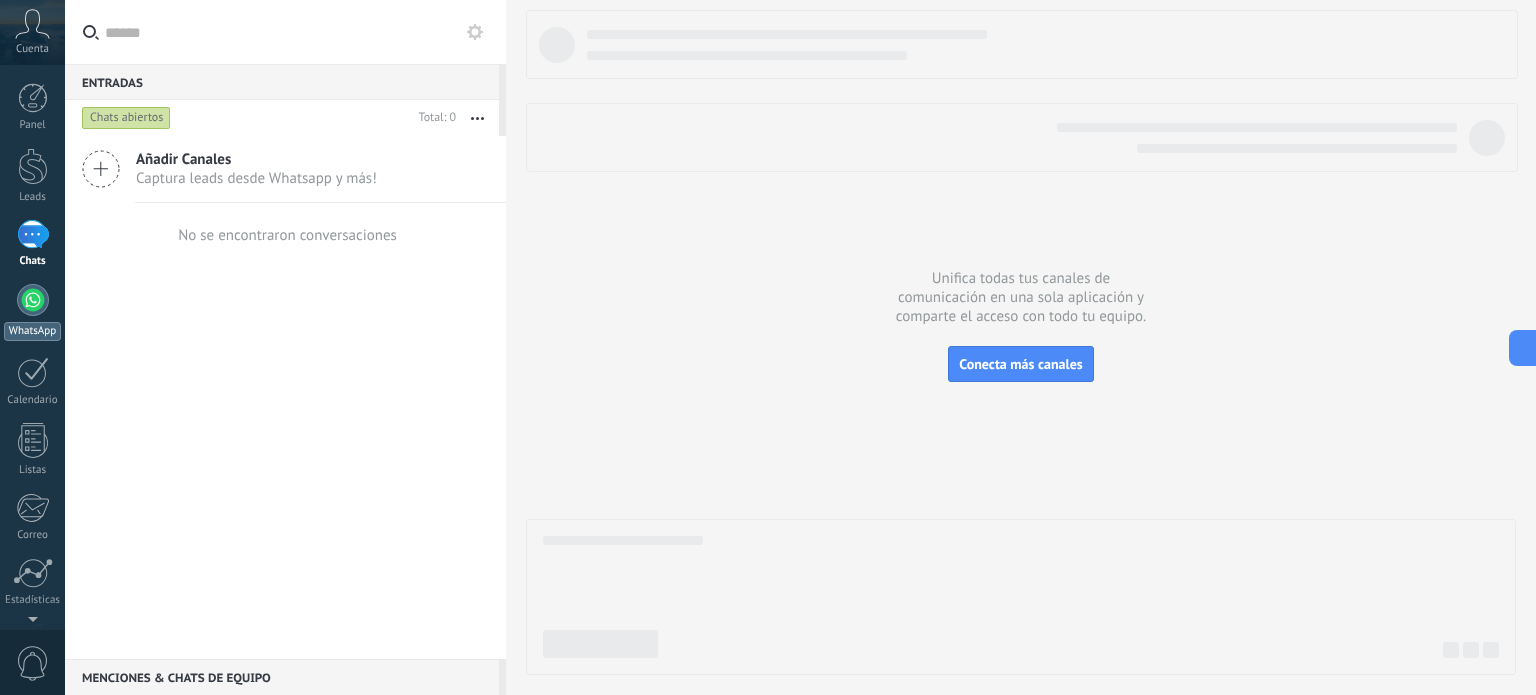 click at bounding box center [33, 300] 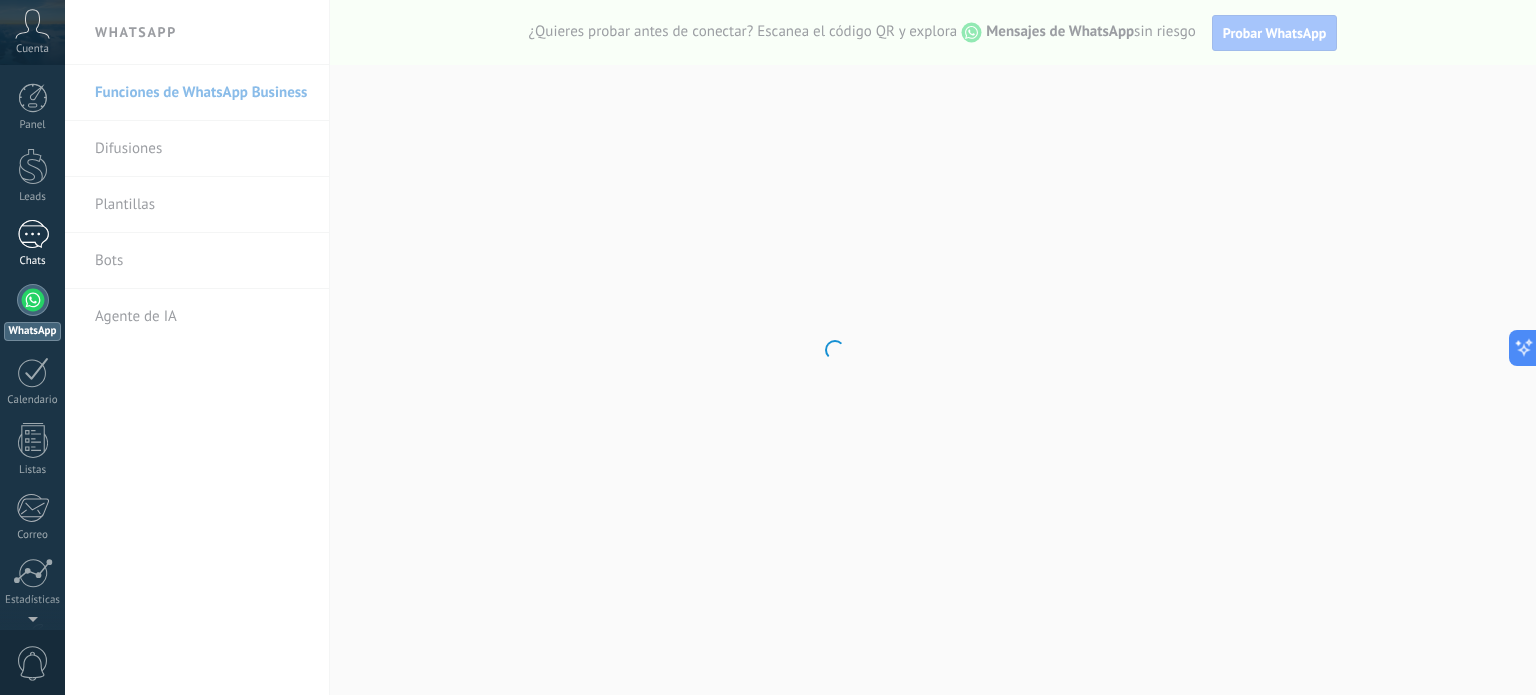 click at bounding box center [33, 234] 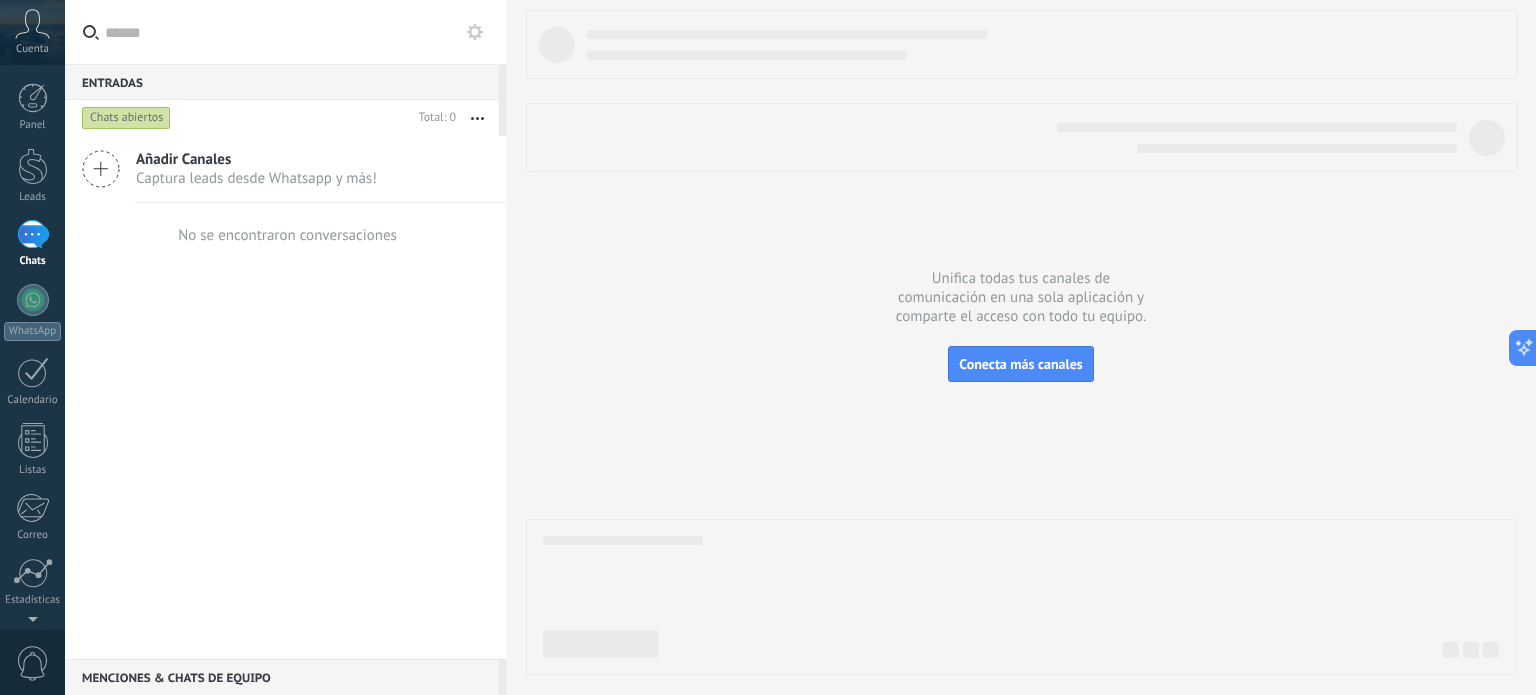 click on "Añadir Canales" at bounding box center [256, 159] 